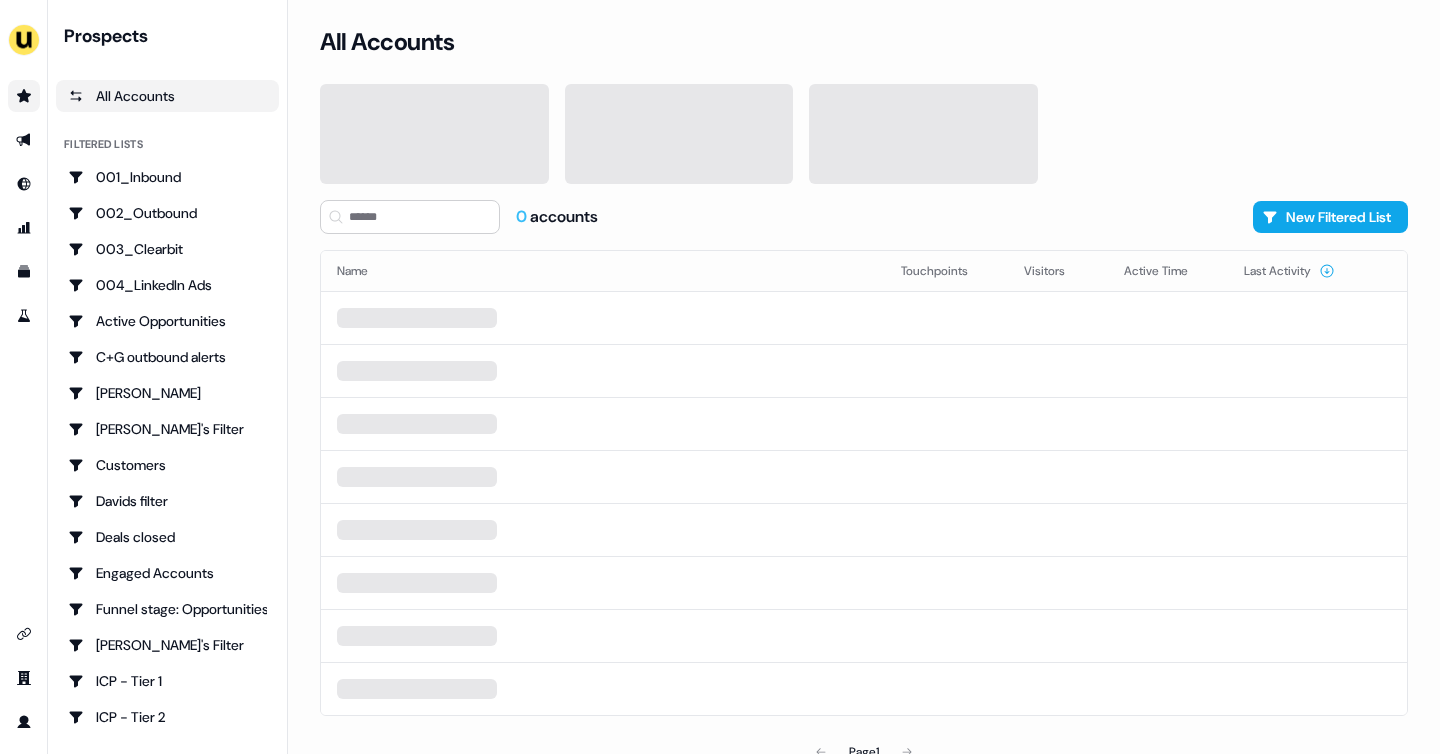 scroll, scrollTop: 0, scrollLeft: 0, axis: both 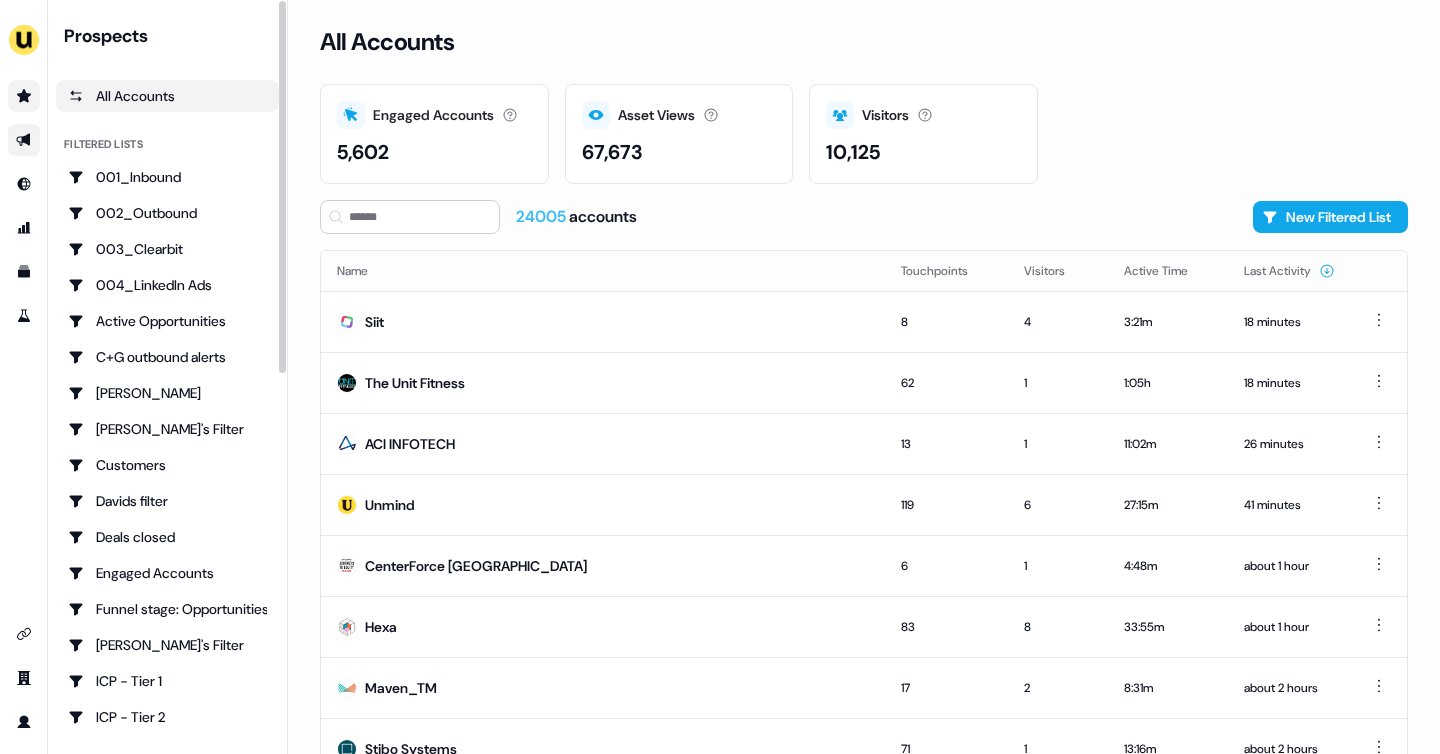 click 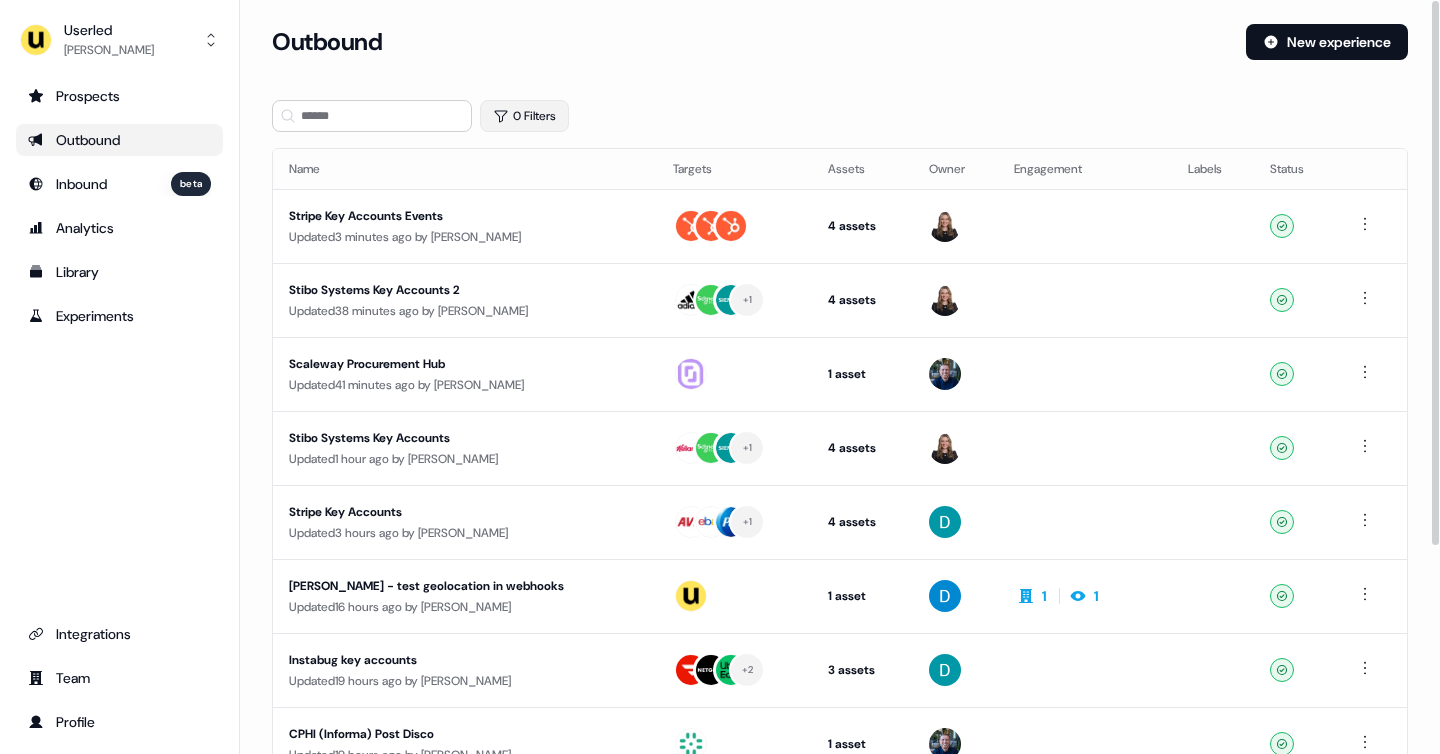 click on "0   Filters" at bounding box center [524, 116] 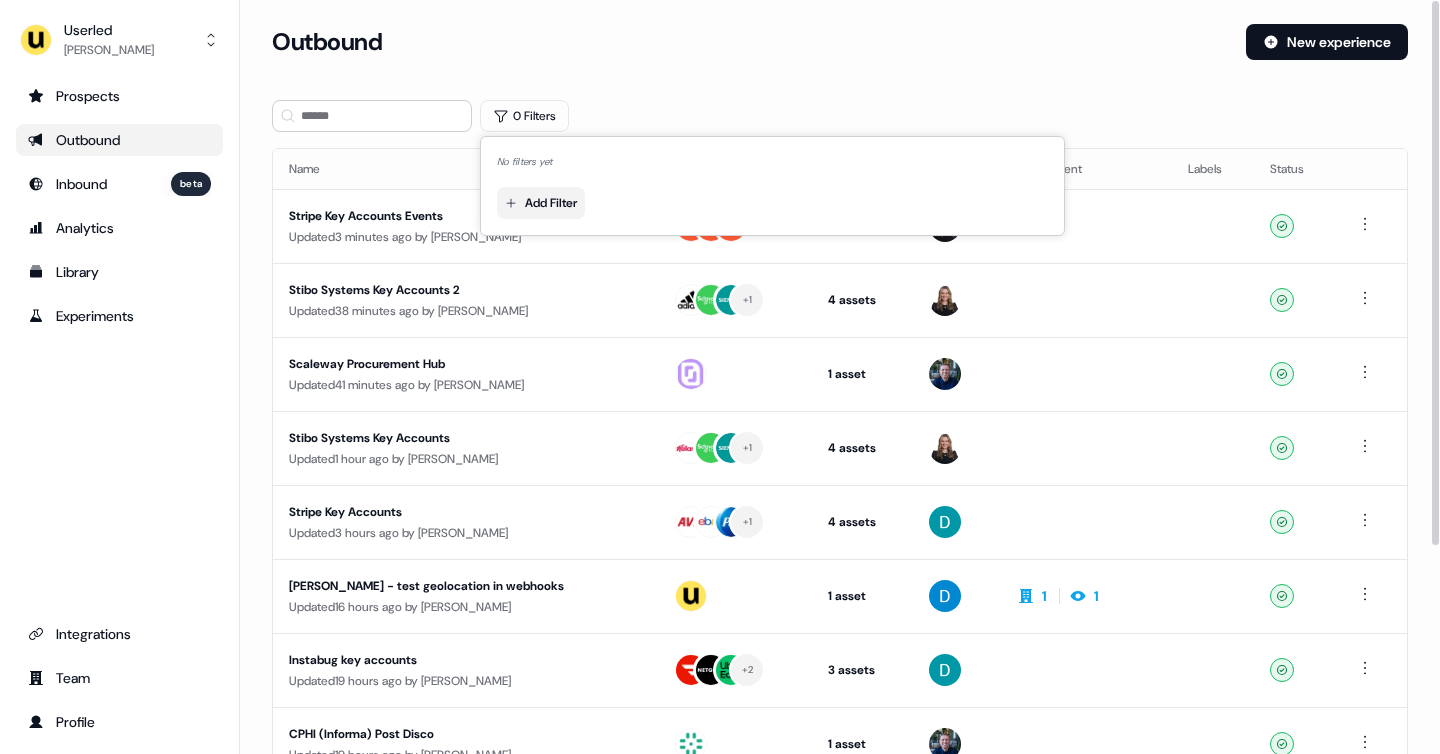 click on "For the best experience switch devices to a bigger screen. Go to Userled.io Userled Yann Sarfati Prospects Outbound Inbound beta Analytics Library Experiments Integrations Team Profile Loading... Outbound New experience 0   Filters Name Targets Assets Owner Engagement Labels Status Stripe Key Accounts Events Updated  3 minutes ago   by   David Cruickshank 4   assets Outreach (Starter), Outreach (Starter), Webinar, Webinar Ready Stibo Systems Key Accounts 2 Updated  38 minutes ago   by   Geneviève Ladouceur + 1 4   assets Webinar, LinkedIn Square, Outreach (Starter), Post-demo follow-up Ready Scaleway Procurement Hub Updated  41 minutes ago   by   James Johnson 1   asset Web page Ready Stibo Systems Key Accounts Updated  1 hour ago   by   Geneviève Ladouceur + 1 4   assets LinkedIn Square, Webinar, Outreach (Starter), Post-demo follow-up Ready Stripe Key Accounts Updated  3 hours ago   by   David Cruickshank + 1 4   assets Webinar, Outreach (Starter), Webinar, LinkedIn Square Ready Updated  16 hours ago" at bounding box center (720, 377) 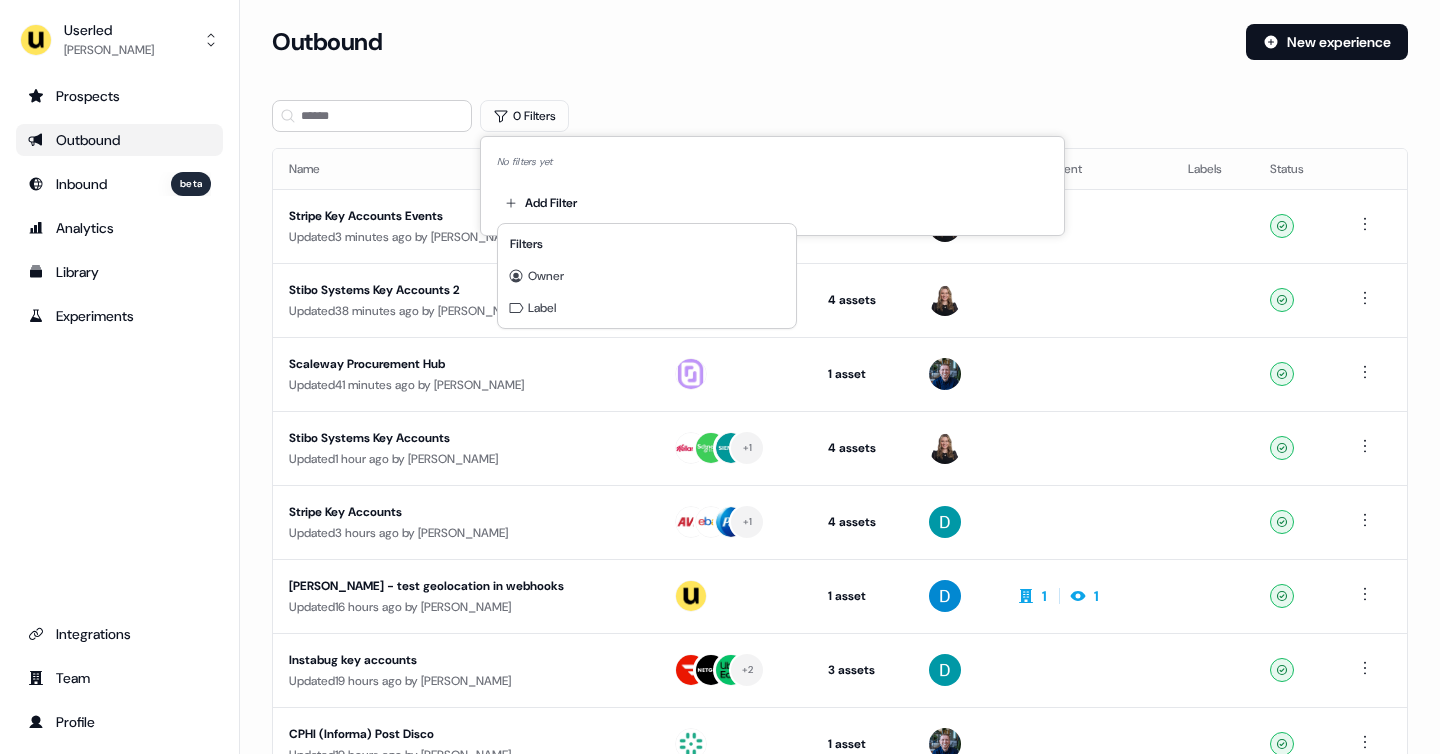 click on "For the best experience switch devices to a bigger screen. Go to Userled.io Userled Yann Sarfati Prospects Outbound Inbound beta Analytics Library Experiments Integrations Team Profile Loading... Outbound New experience 0   Filters Name Targets Assets Owner Engagement Labels Status Stripe Key Accounts Events Updated  3 minutes ago   by   David Cruickshank 4   assets Outreach (Starter), Outreach (Starter), Webinar, Webinar Ready Stibo Systems Key Accounts 2 Updated  38 minutes ago   by   Geneviève Ladouceur + 1 4   assets Webinar, LinkedIn Square, Outreach (Starter), Post-demo follow-up Ready Scaleway Procurement Hub Updated  41 minutes ago   by   James Johnson 1   asset Web page Ready Stibo Systems Key Accounts Updated  1 hour ago   by   Geneviève Ladouceur + 1 4   assets LinkedIn Square, Webinar, Outreach (Starter), Post-demo follow-up Ready Stripe Key Accounts Updated  3 hours ago   by   David Cruickshank + 1 4   assets Webinar, Outreach (Starter), Webinar, LinkedIn Square Ready Updated  16 hours ago" at bounding box center [720, 377] 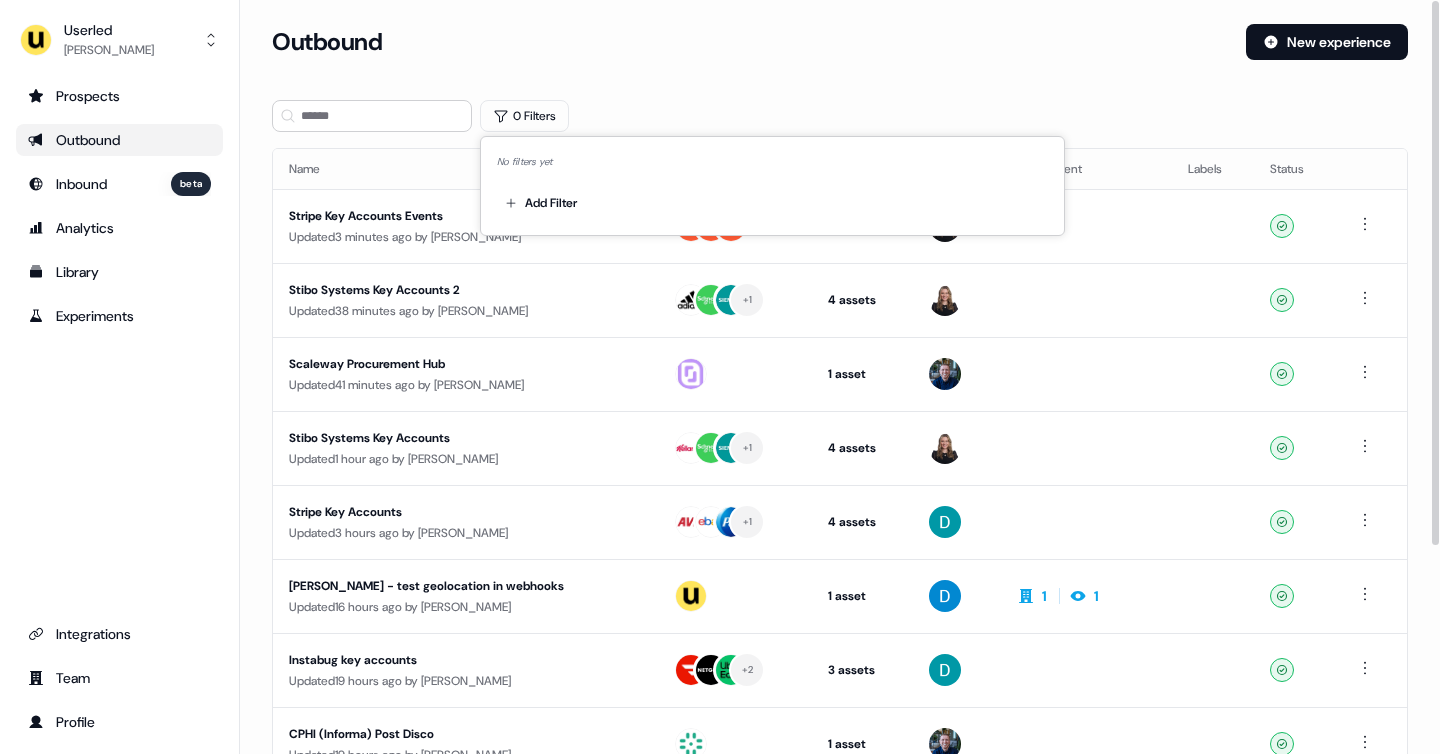 click on "0   Filters" at bounding box center [840, 116] 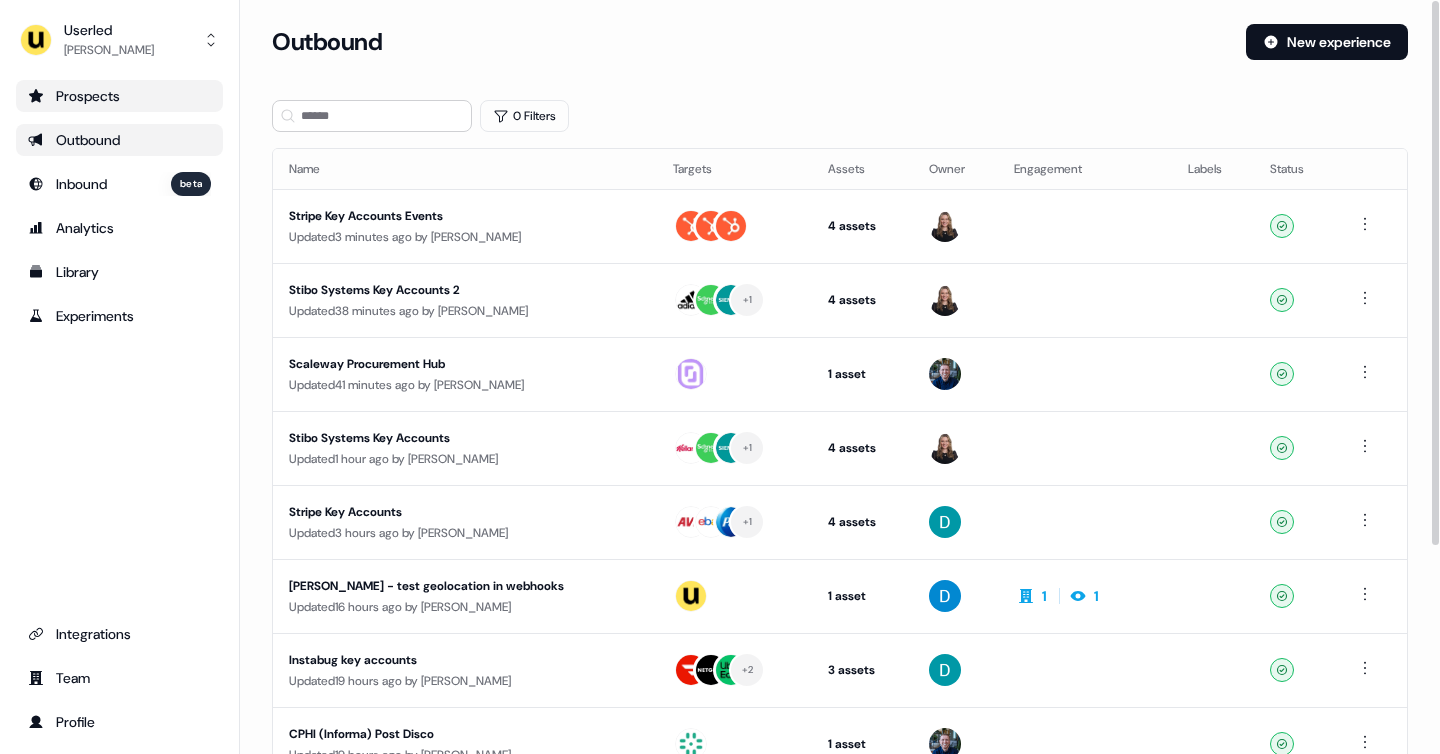 click on "Prospects" at bounding box center [119, 96] 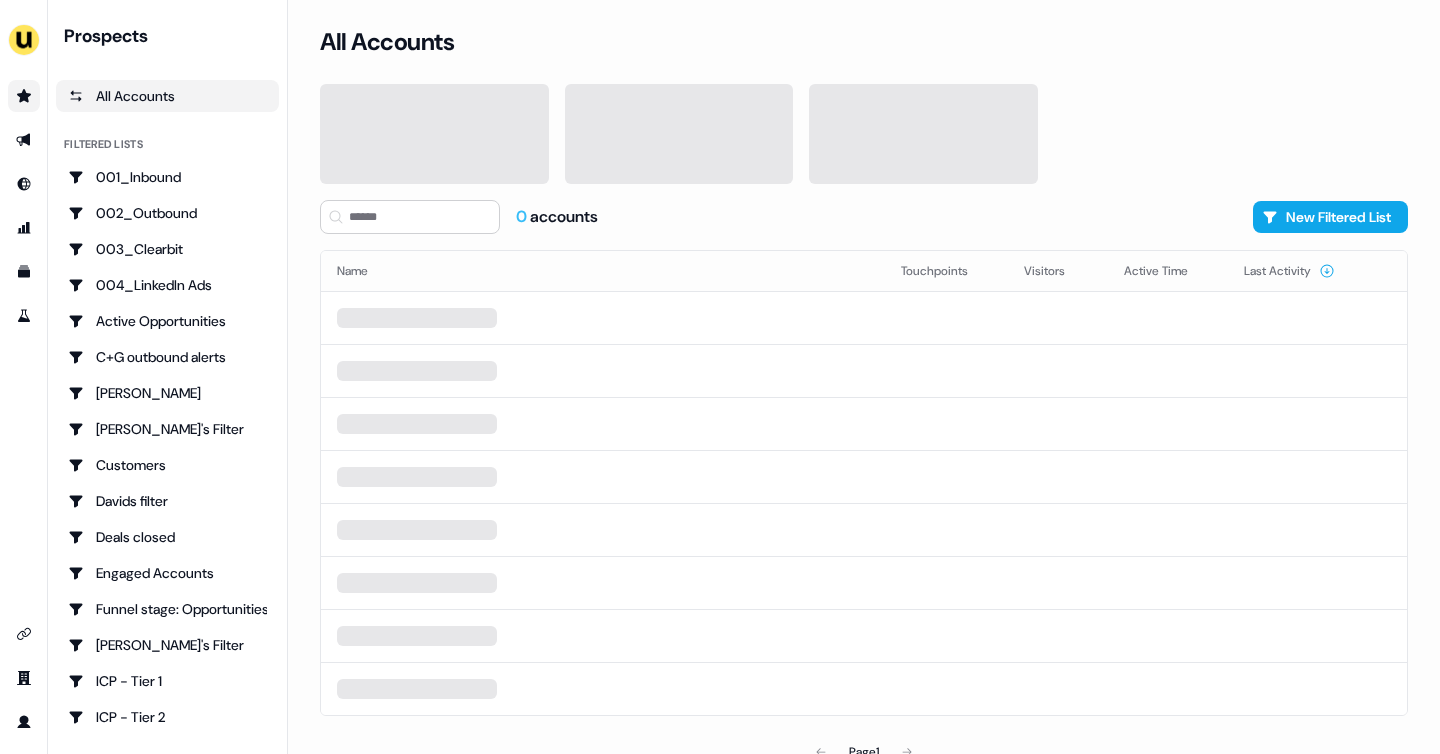 scroll, scrollTop: 0, scrollLeft: 0, axis: both 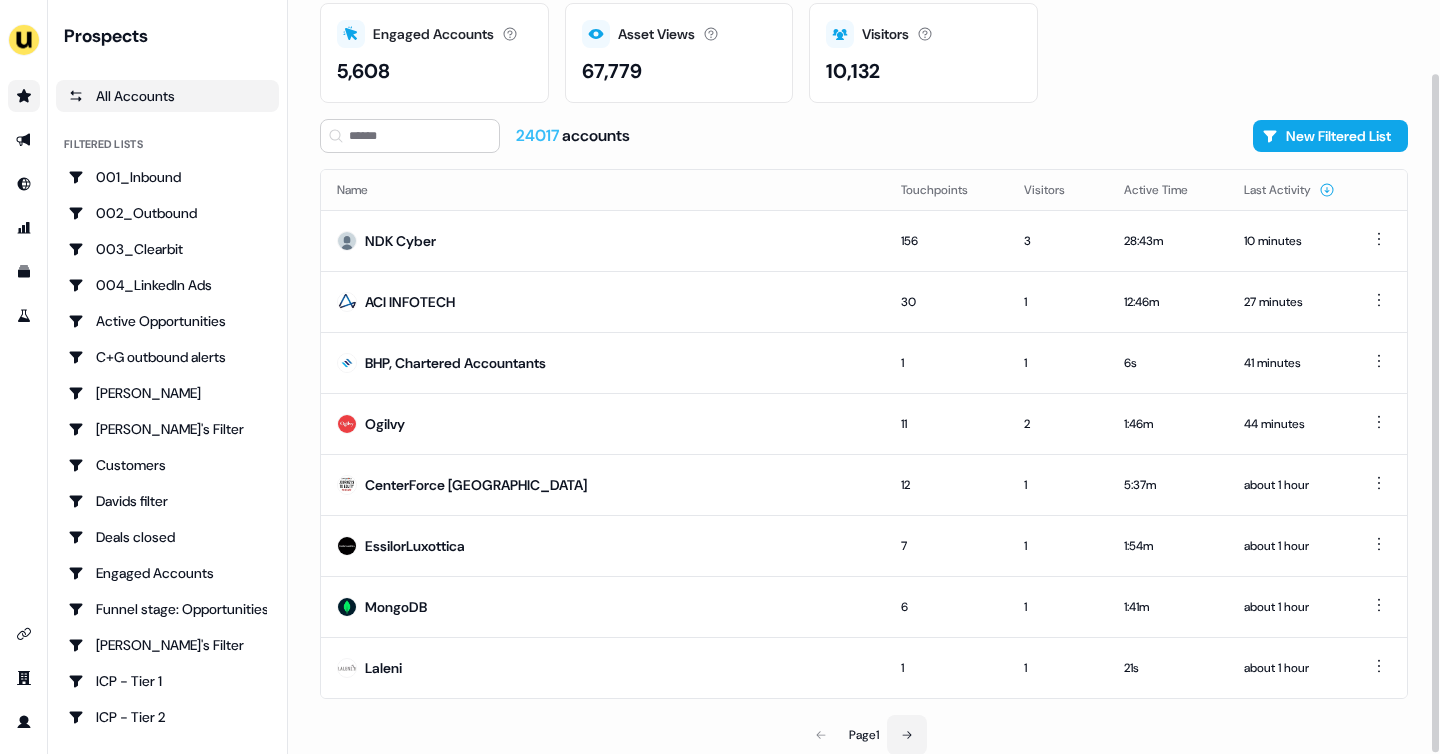 click 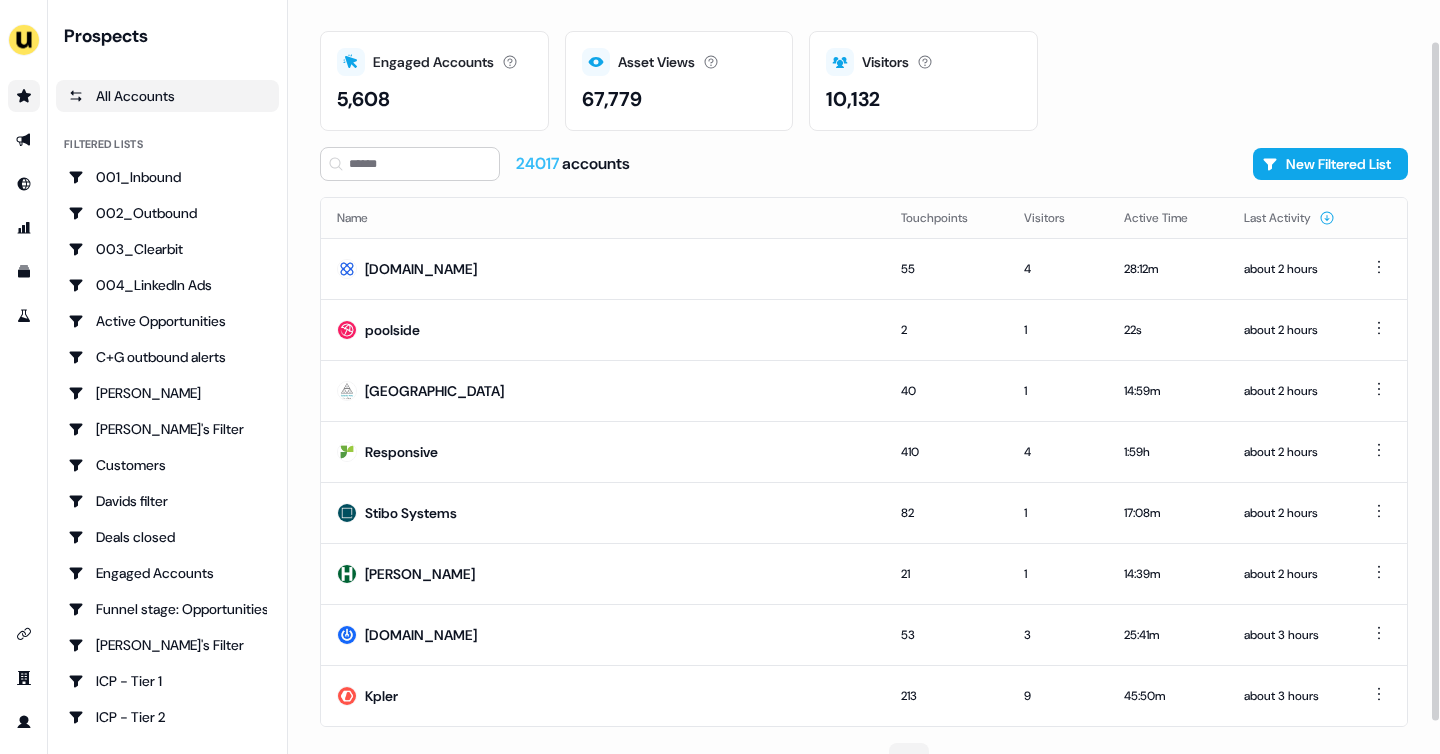 scroll, scrollTop: 81, scrollLeft: 0, axis: vertical 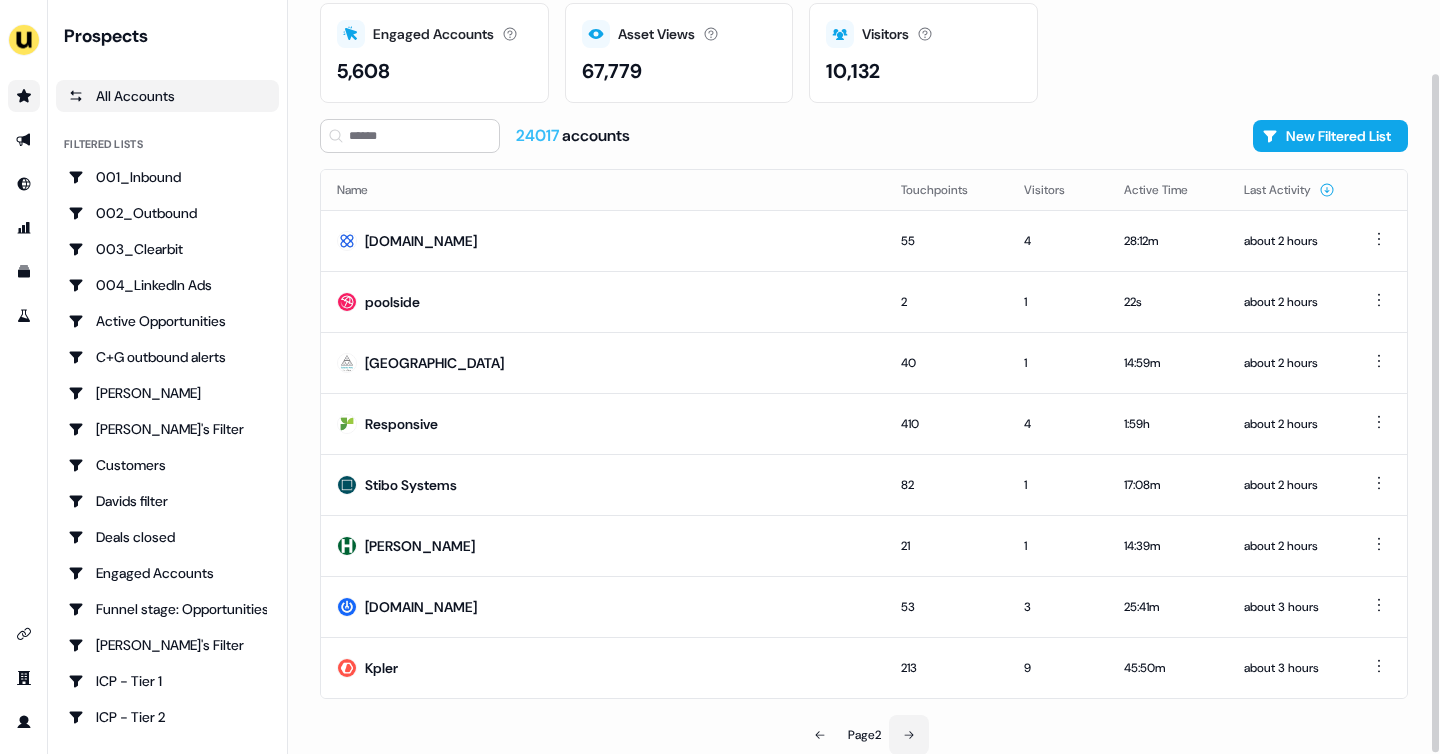 click 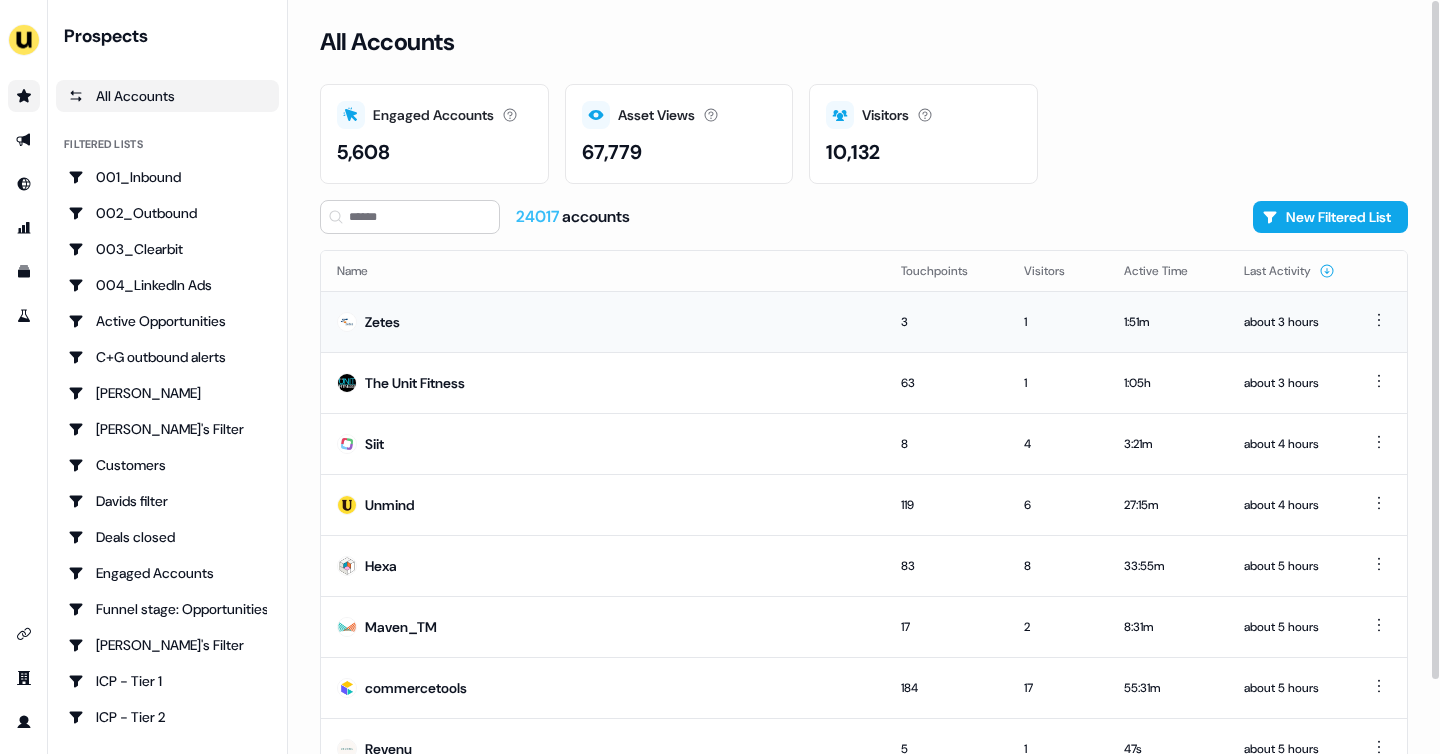 click on "Zetes" at bounding box center [603, 321] 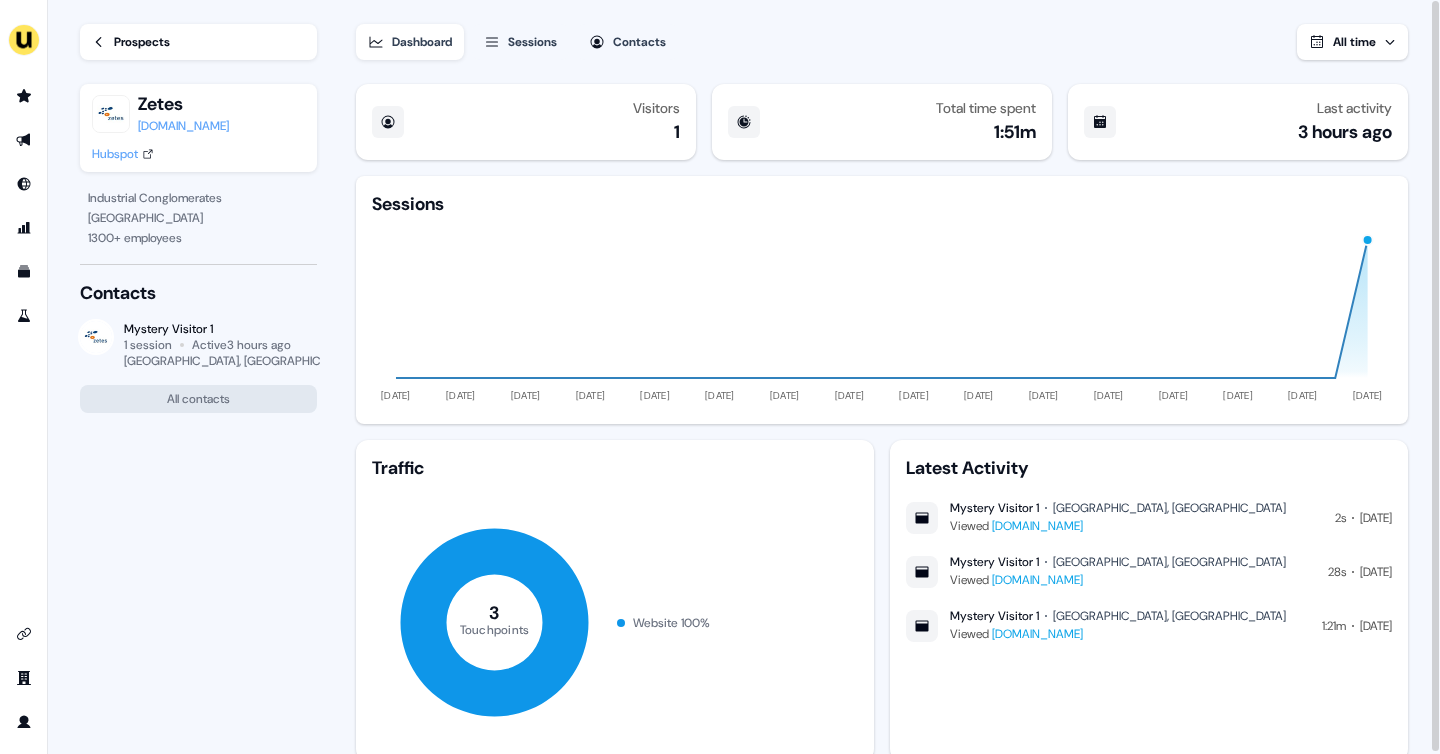 click on "zetes.com" at bounding box center (183, 126) 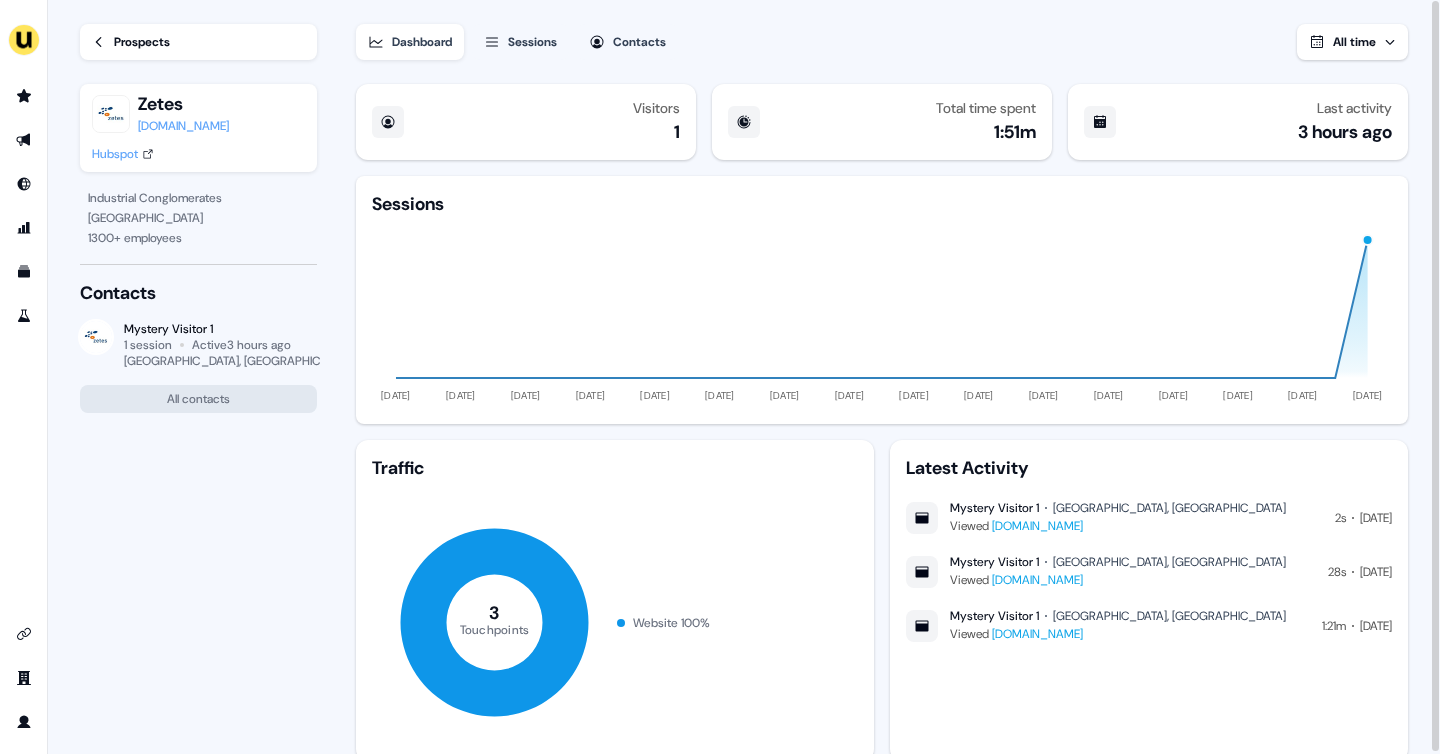 click on "Prospects" at bounding box center [198, 42] 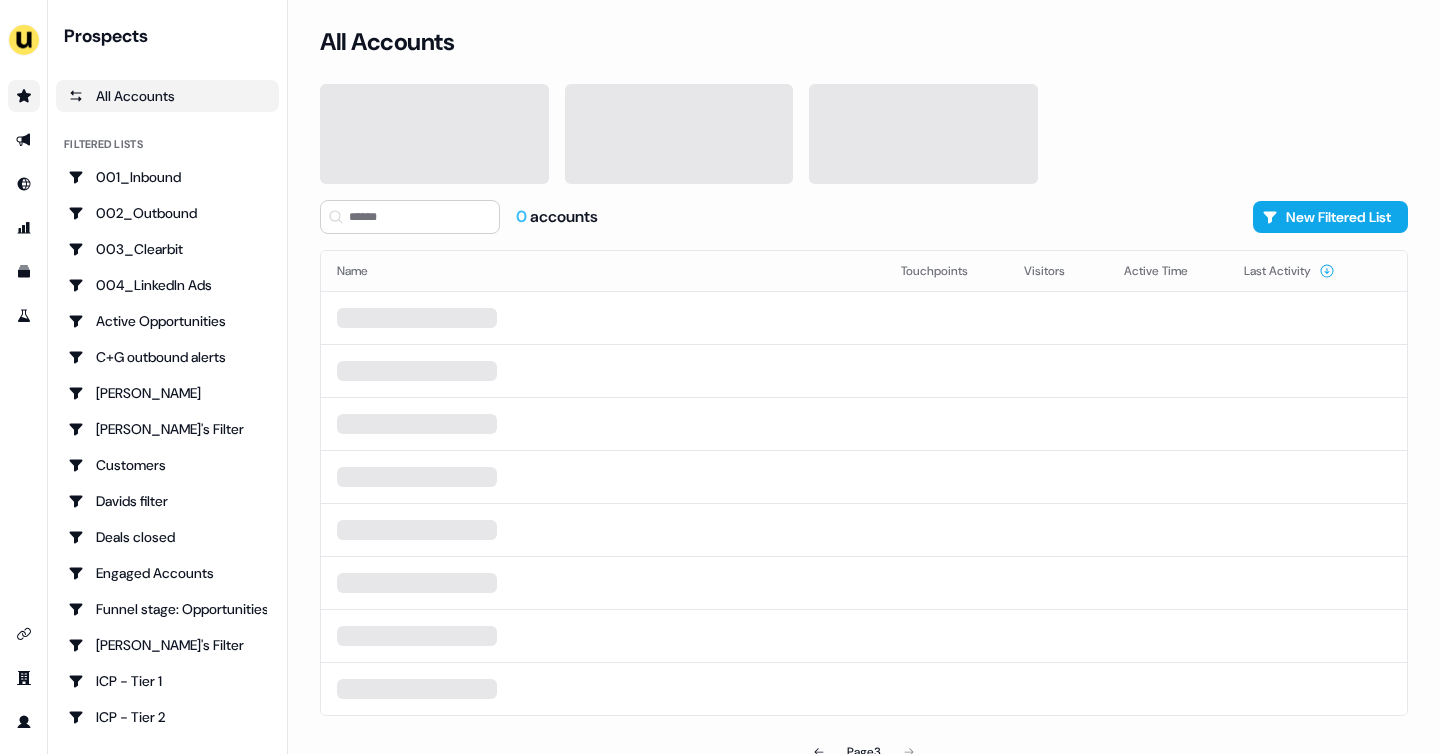 scroll, scrollTop: 0, scrollLeft: 0, axis: both 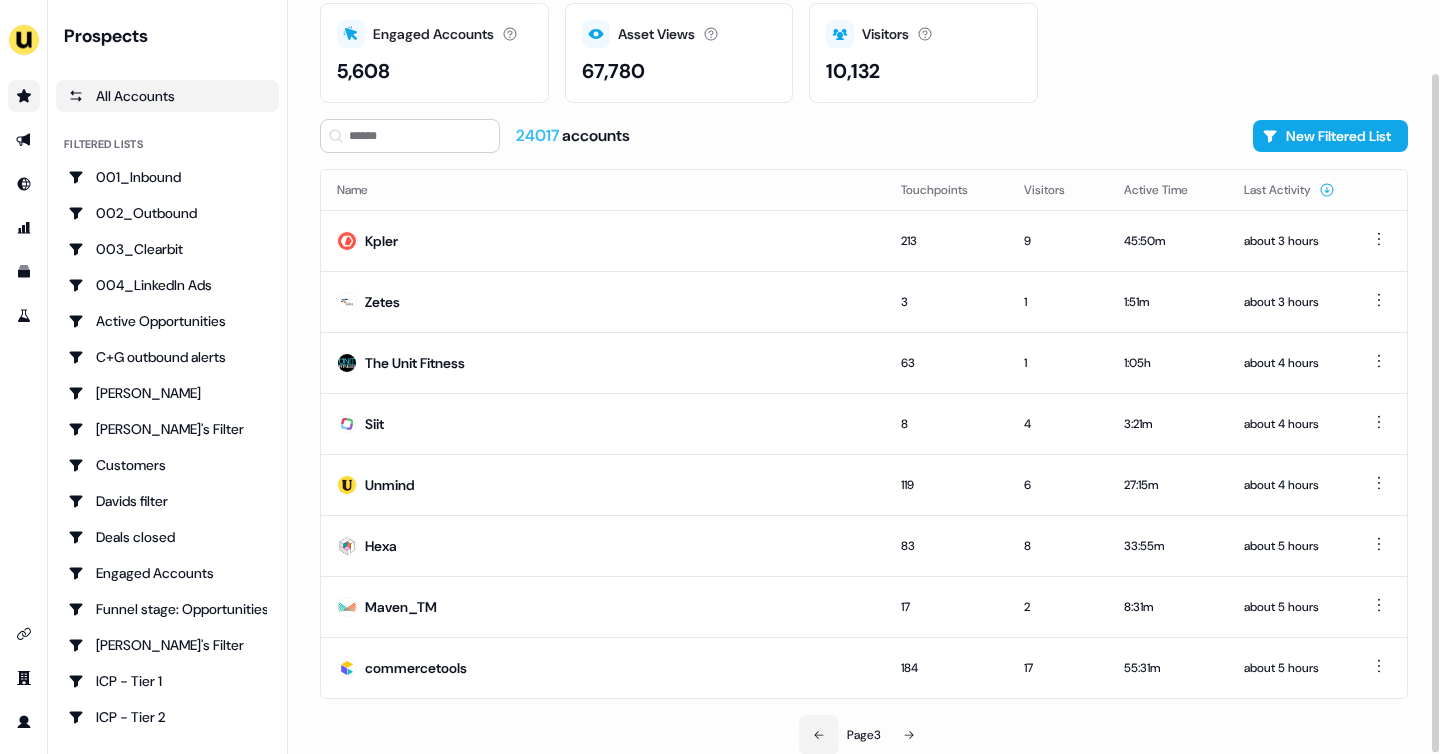 click at bounding box center [819, 735] 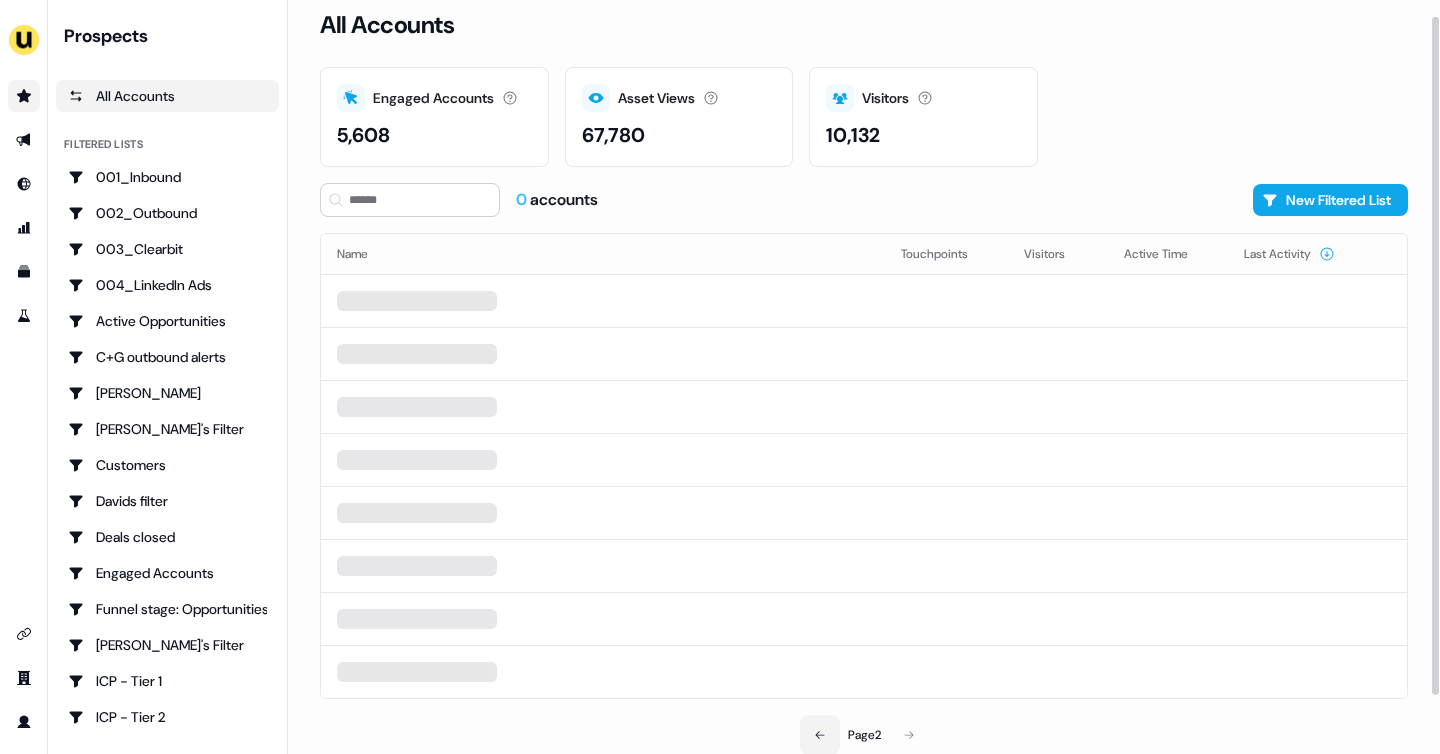 scroll, scrollTop: 81, scrollLeft: 0, axis: vertical 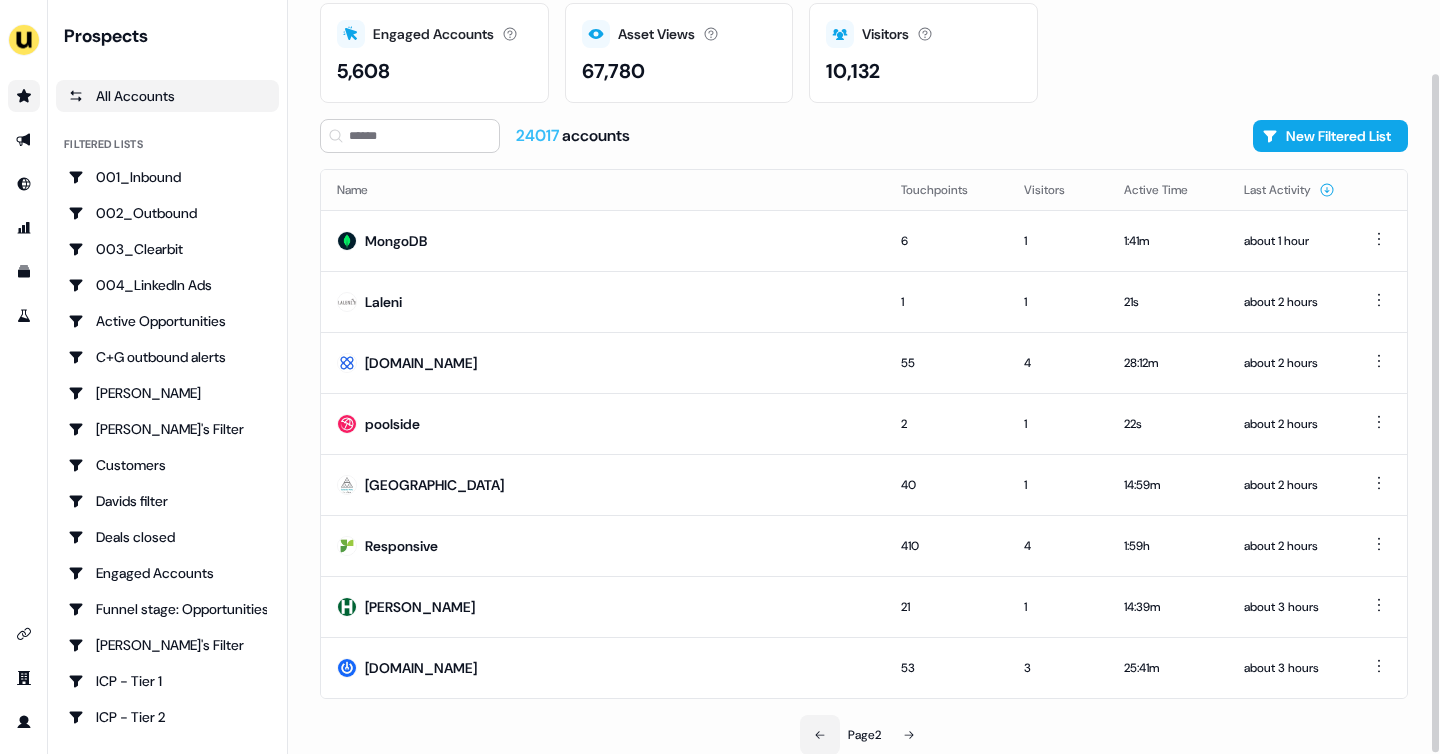 click at bounding box center [820, 735] 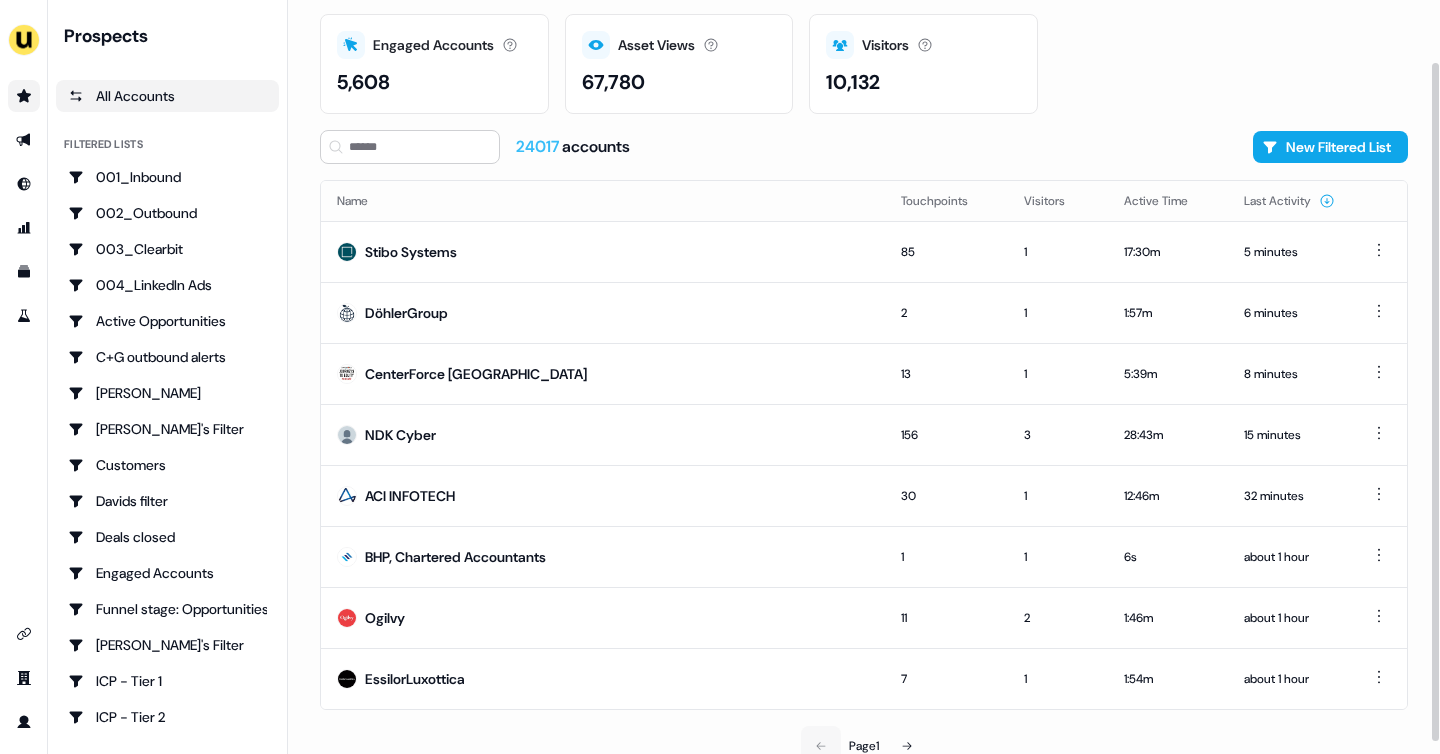scroll, scrollTop: 80, scrollLeft: 0, axis: vertical 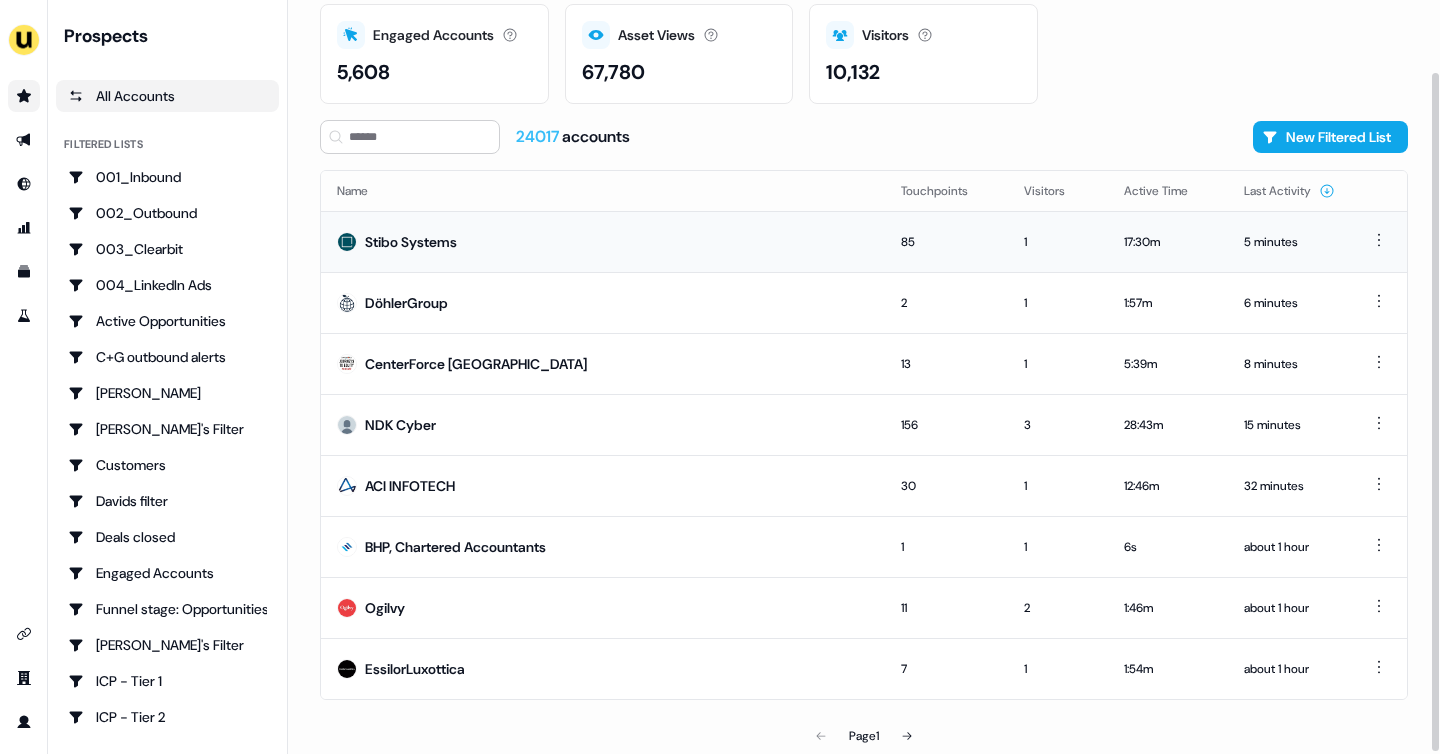 click on "Stibo Systems" at bounding box center [603, 241] 